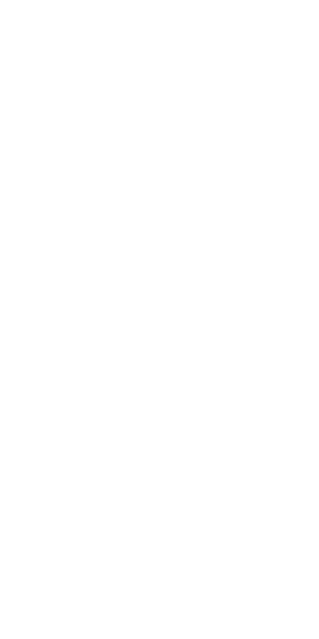 scroll, scrollTop: 0, scrollLeft: 0, axis: both 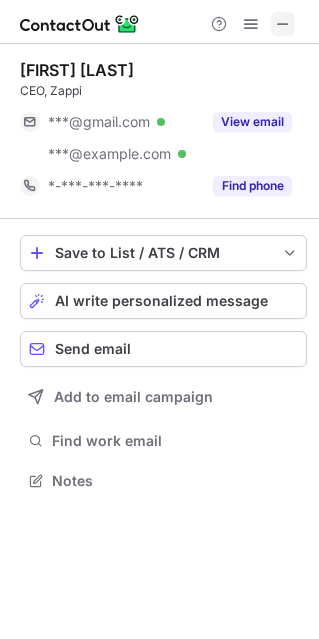 click at bounding box center (283, 24) 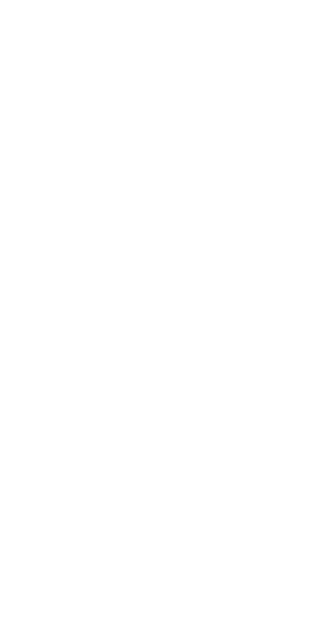 scroll, scrollTop: 0, scrollLeft: 0, axis: both 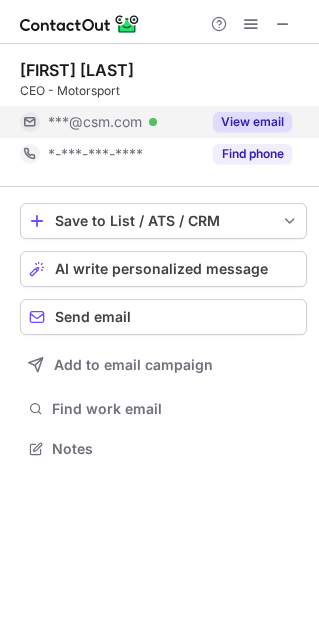 click on "View email" at bounding box center [246, 122] 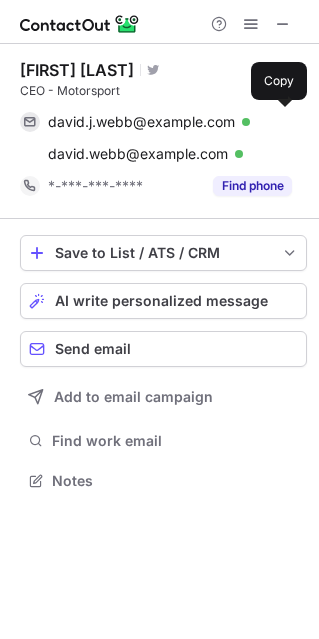 scroll, scrollTop: 10, scrollLeft: 10, axis: both 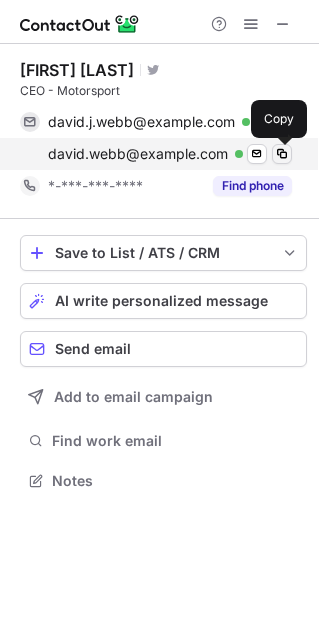 click at bounding box center [282, 154] 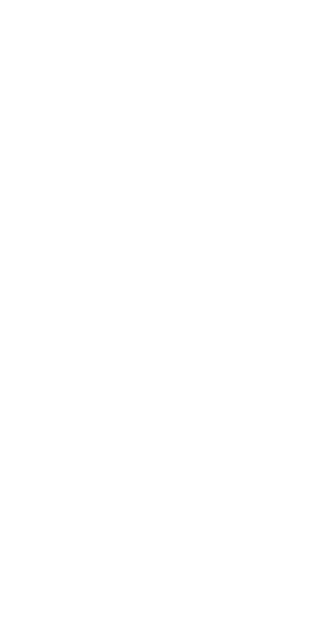 scroll, scrollTop: 0, scrollLeft: 0, axis: both 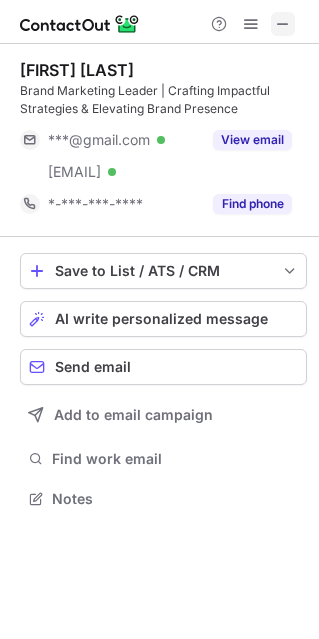 click at bounding box center (283, 24) 